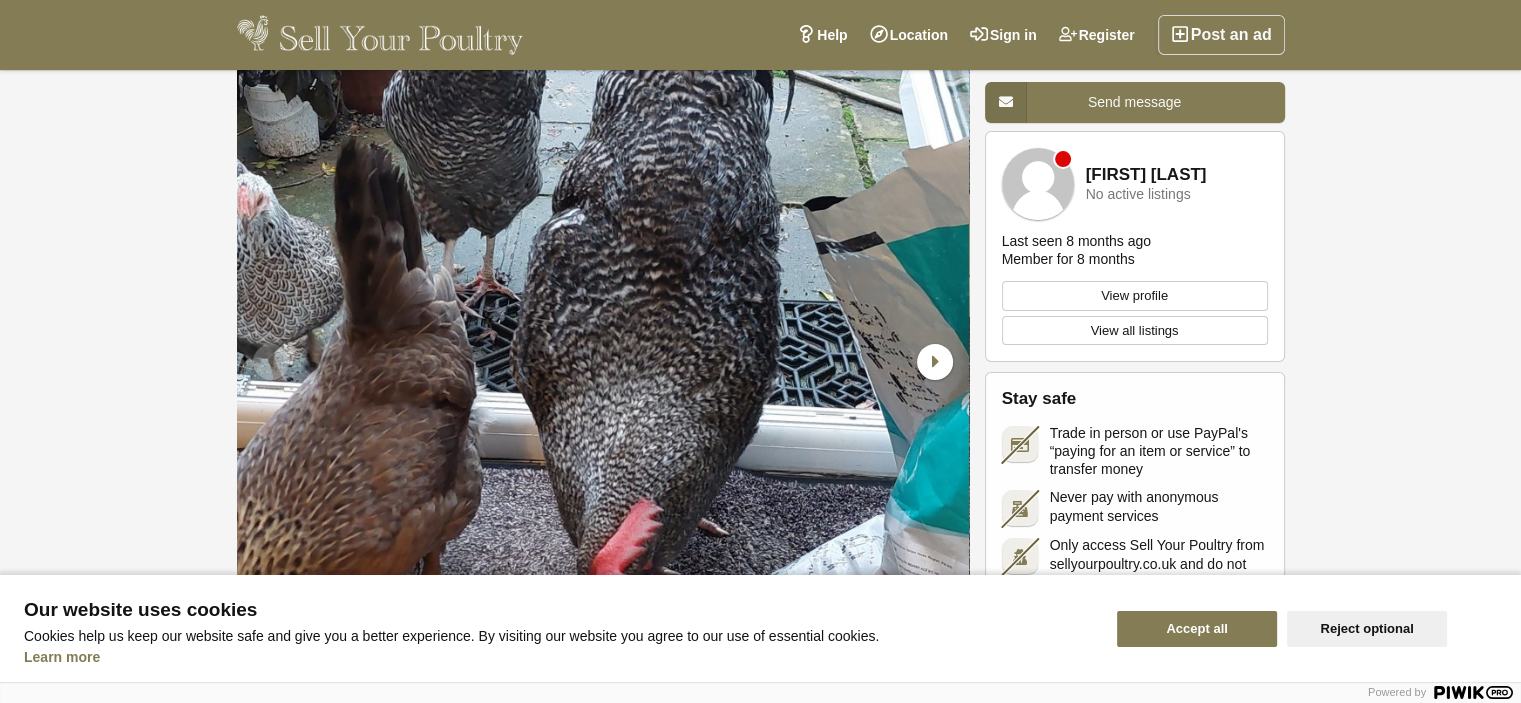 scroll, scrollTop: 0, scrollLeft: 0, axis: both 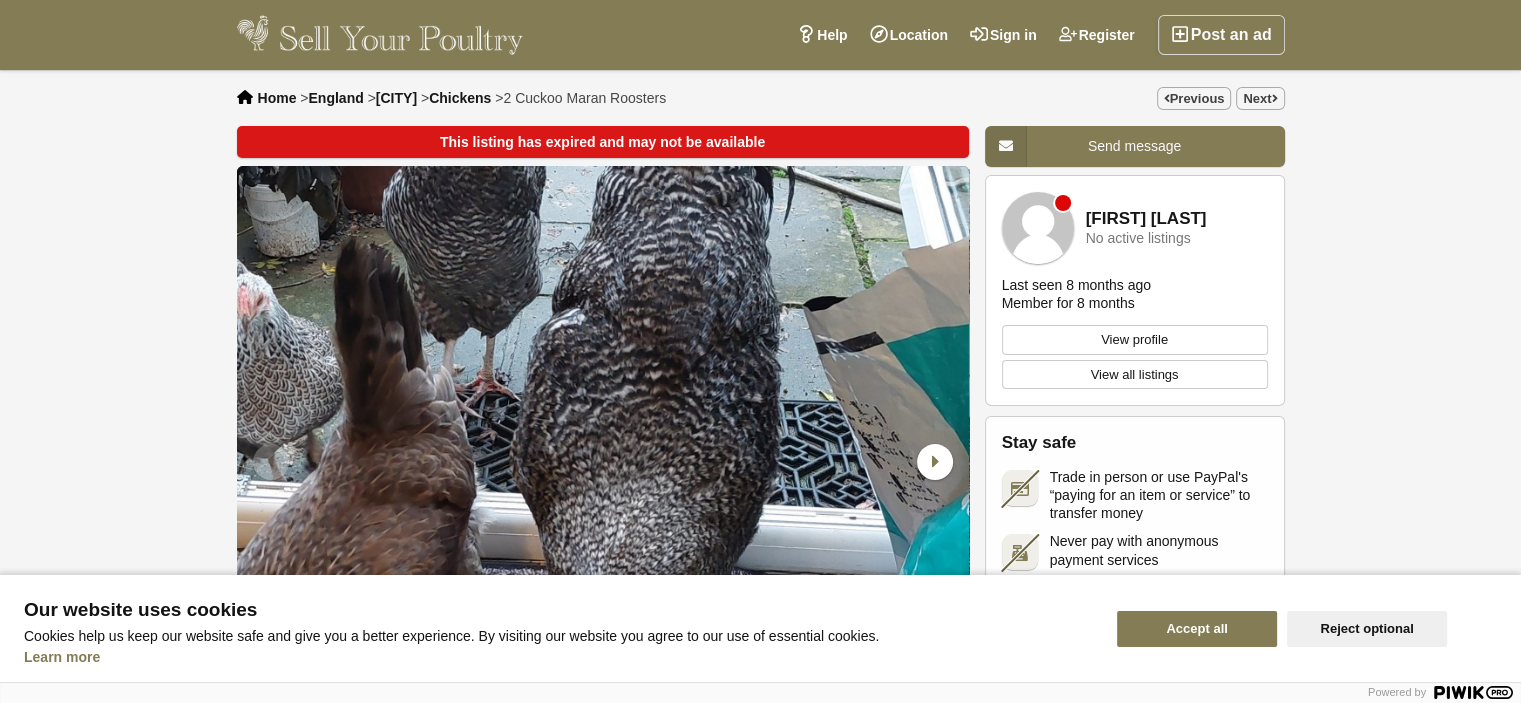 click on "Chickens" at bounding box center [460, 98] 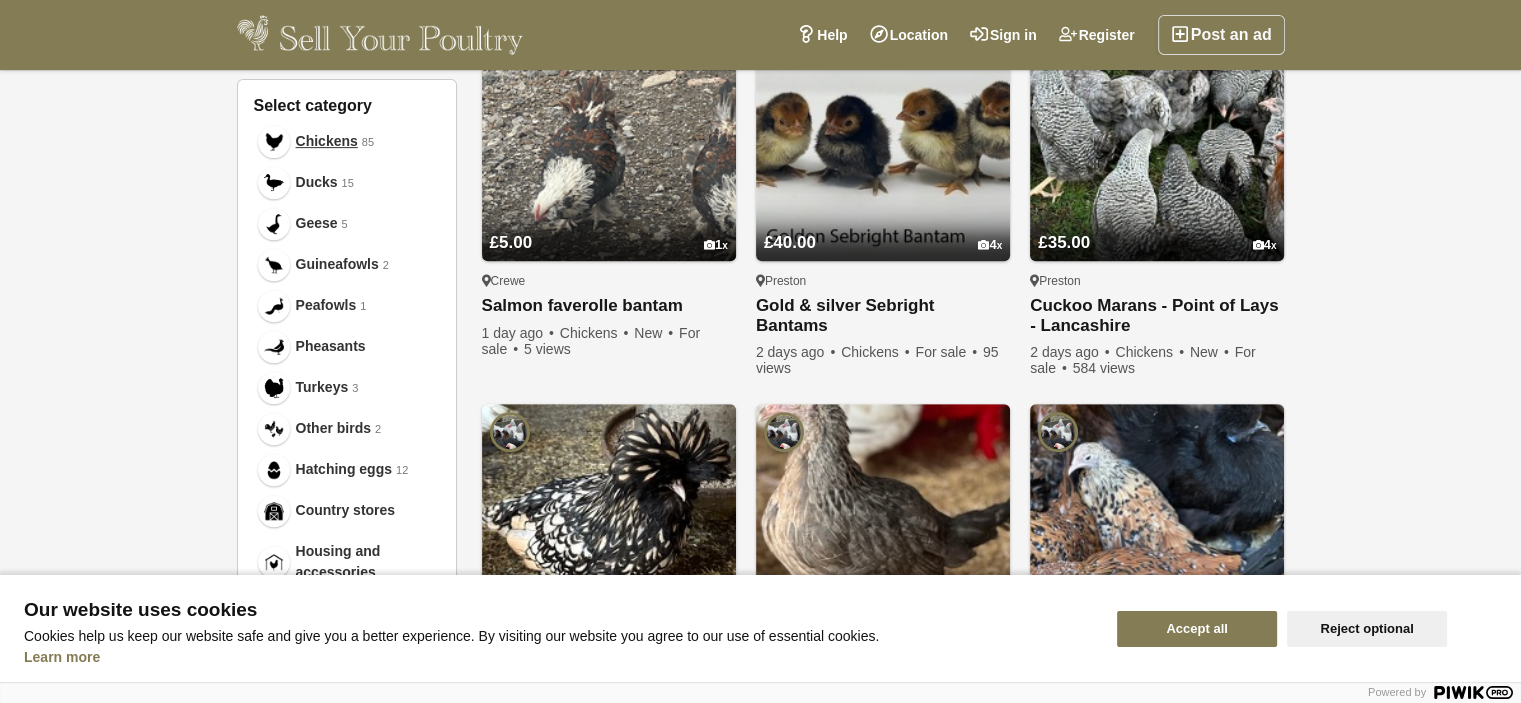 scroll, scrollTop: 400, scrollLeft: 0, axis: vertical 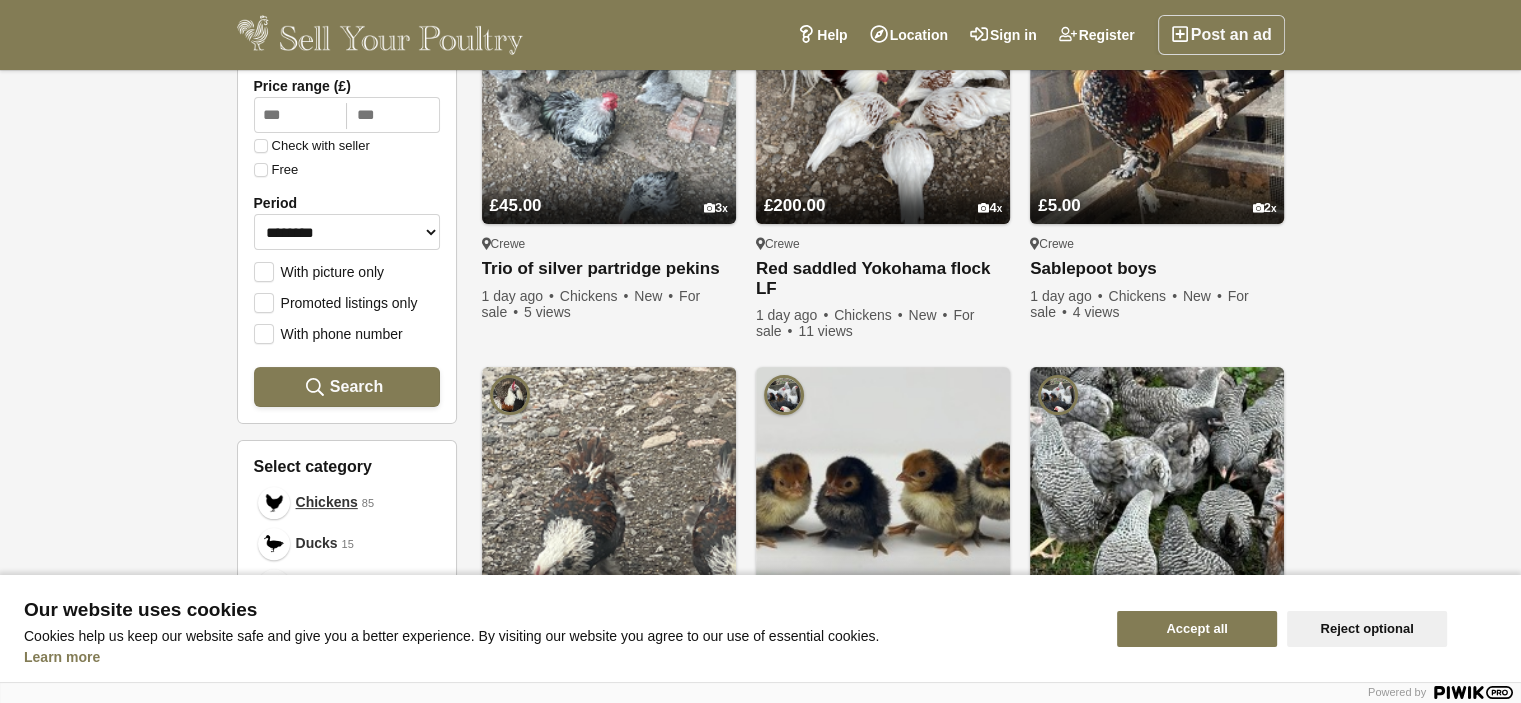 drag, startPoint x: 1382, startPoint y: 0, endPoint x: 1448, endPoint y: 219, distance: 228.7291 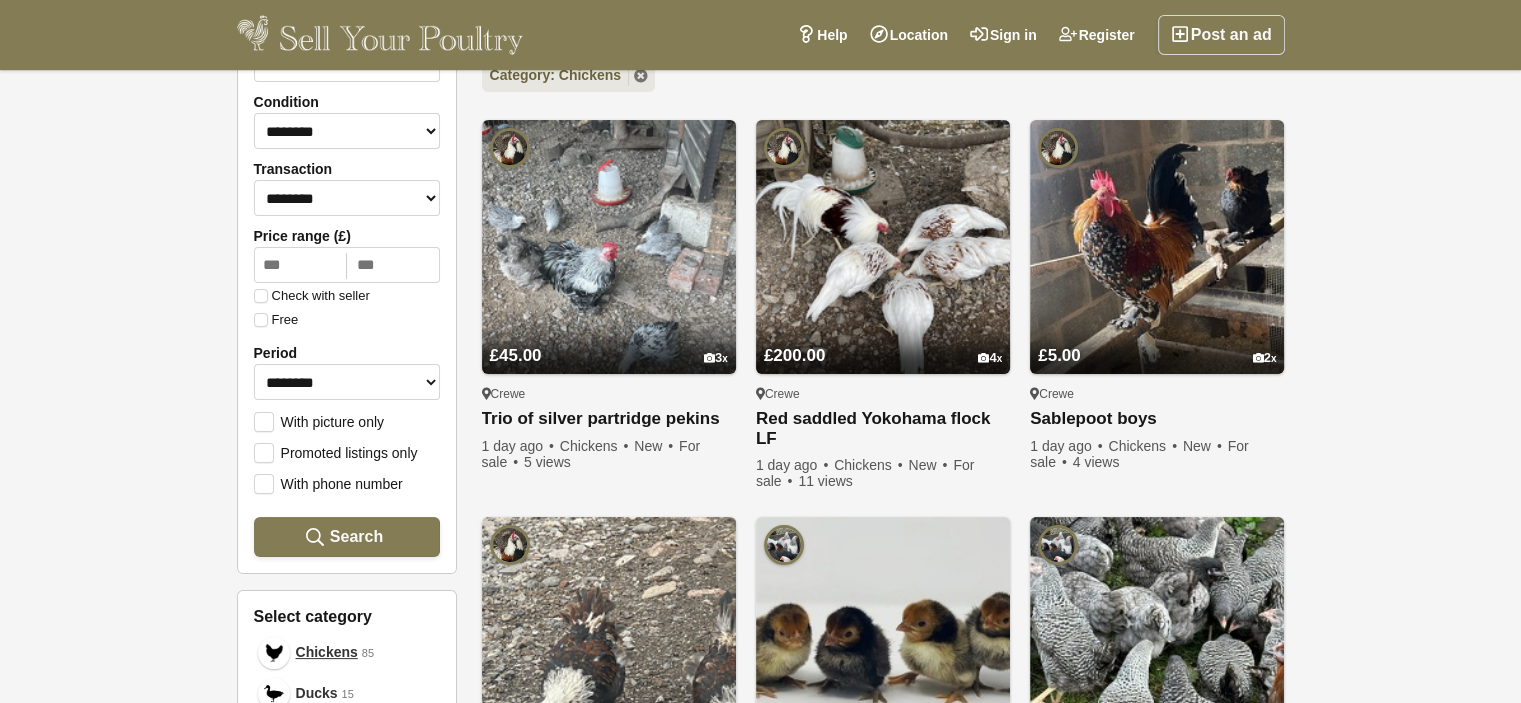 scroll, scrollTop: 0, scrollLeft: 0, axis: both 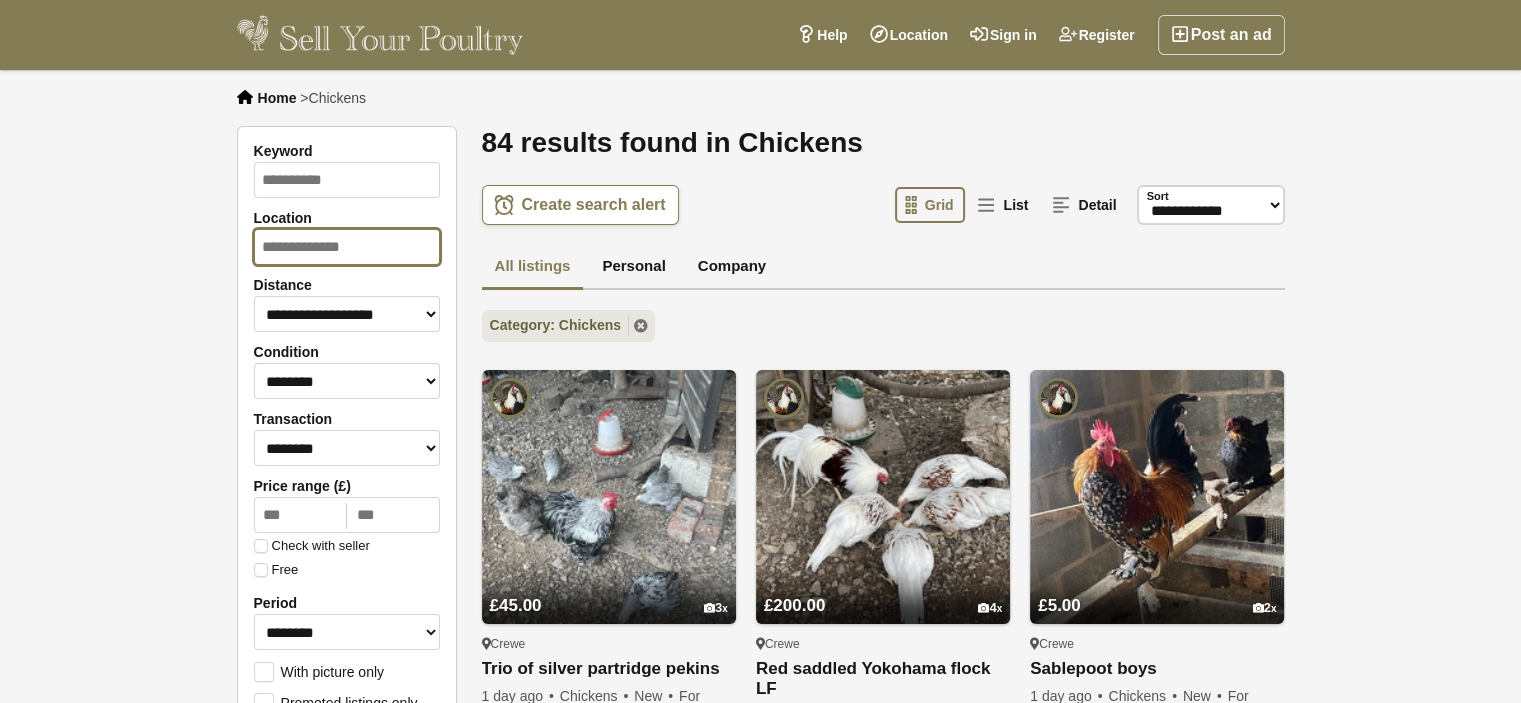 click on "Location" at bounding box center (347, 247) 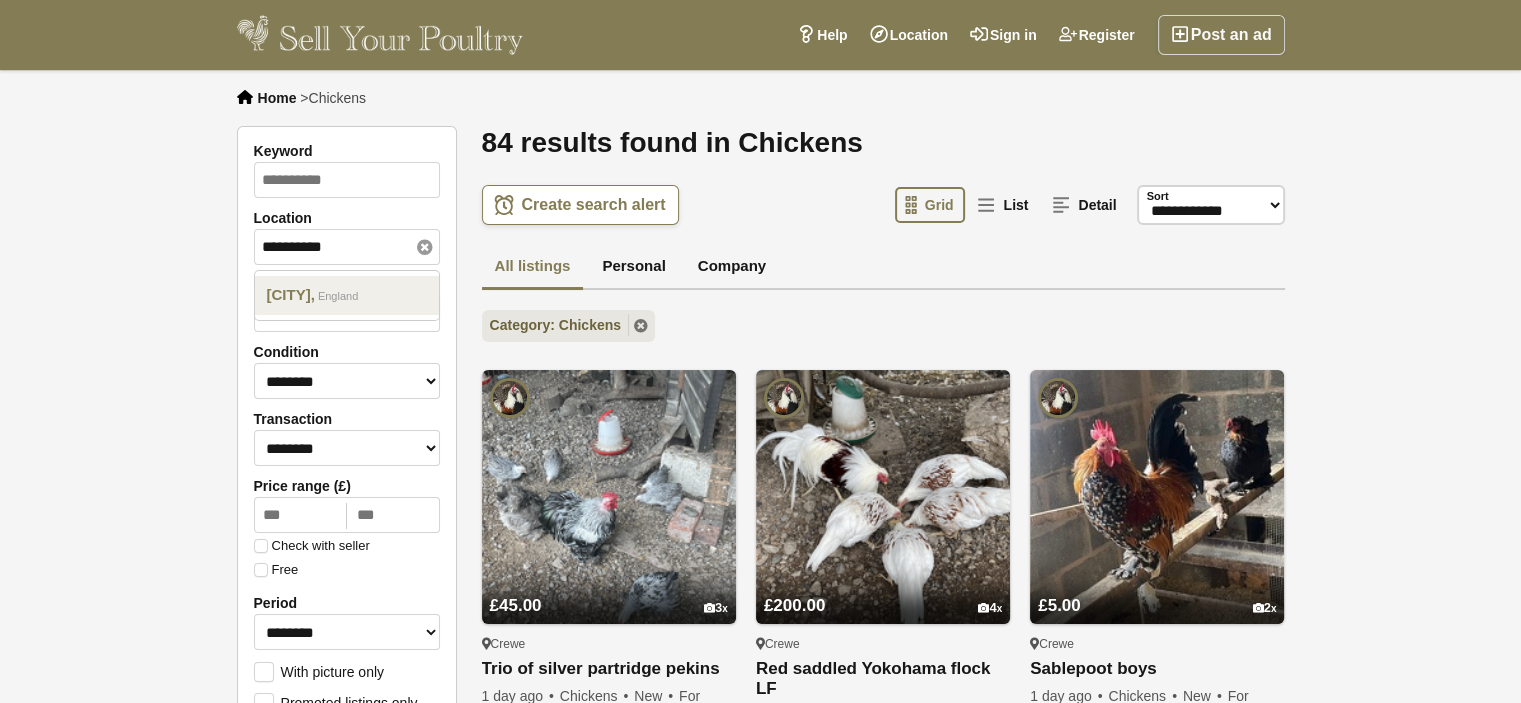 click on "England" at bounding box center [338, 296] 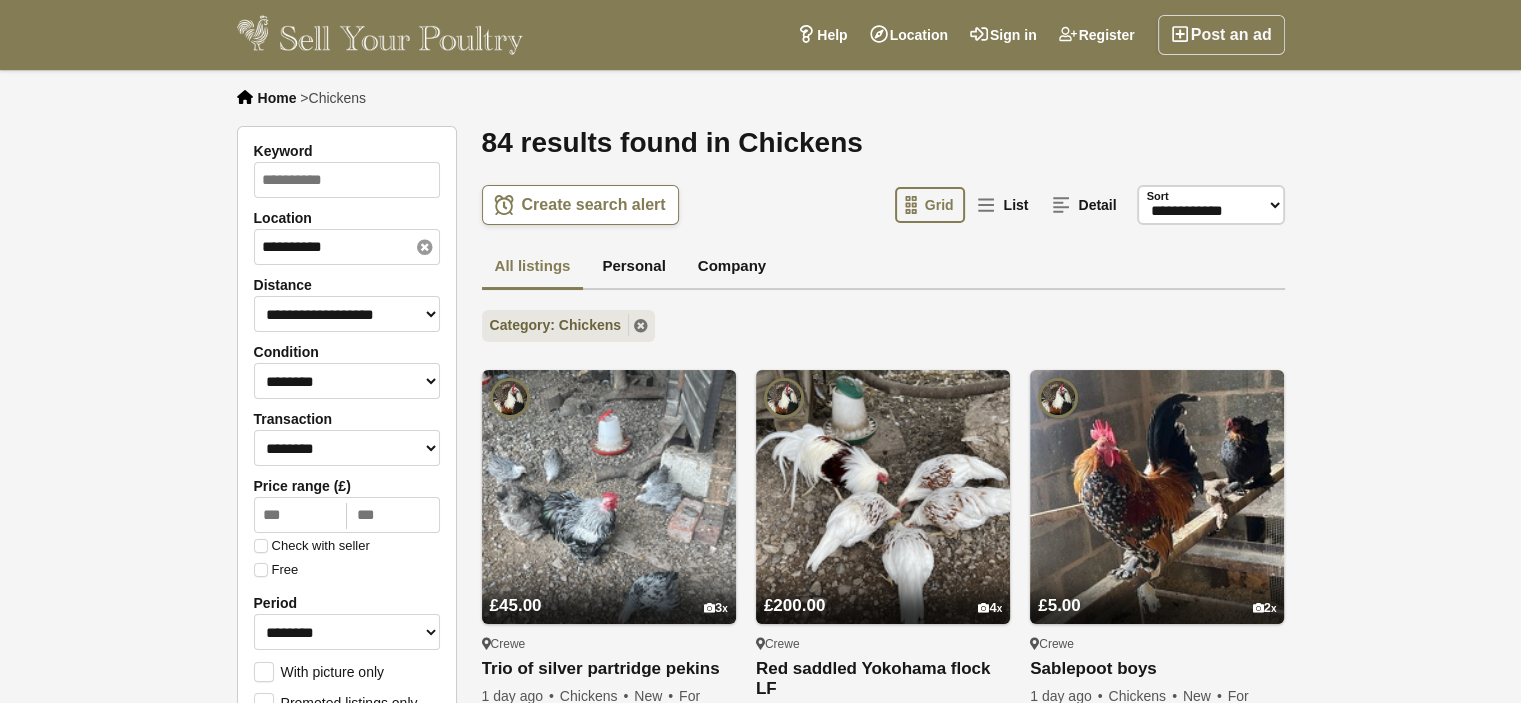 type on "**********" 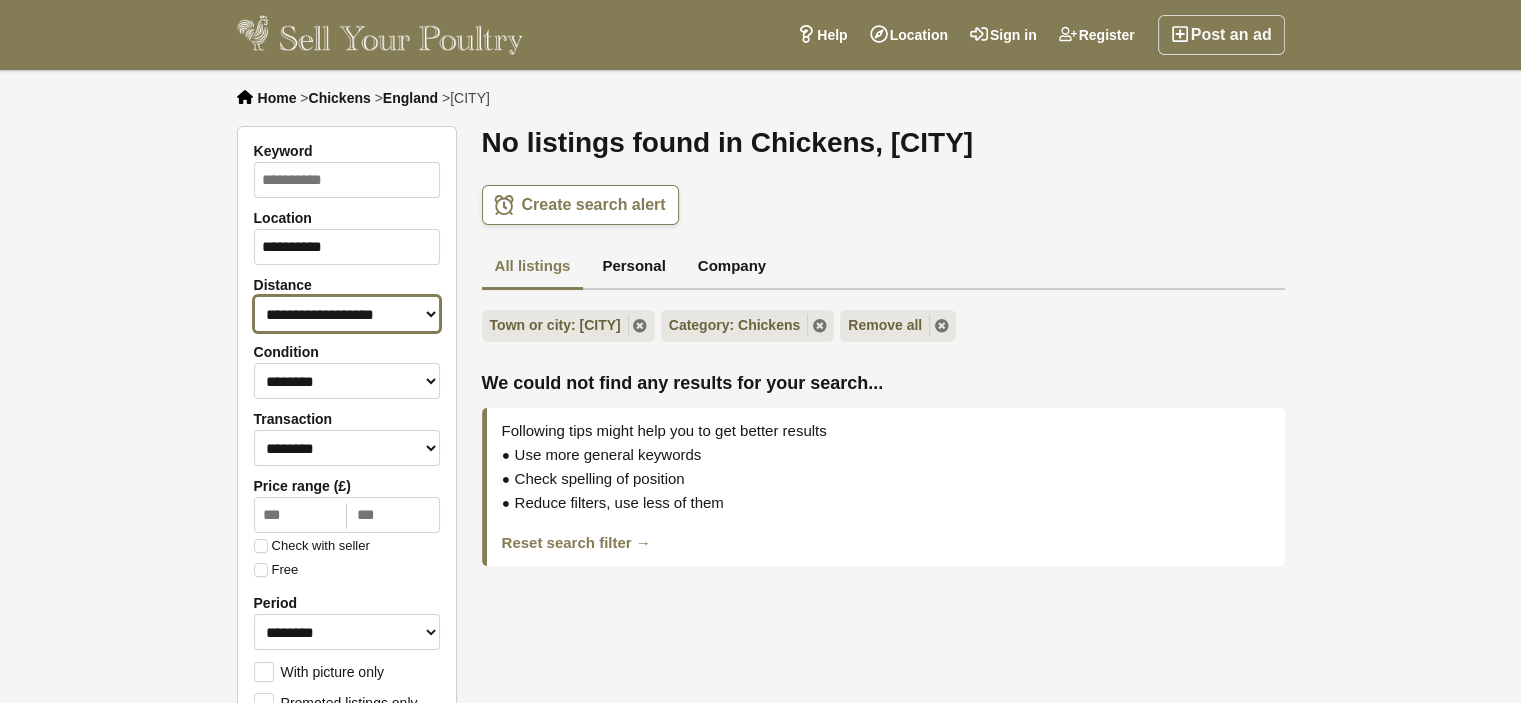 click on "**********" at bounding box center [347, 314] 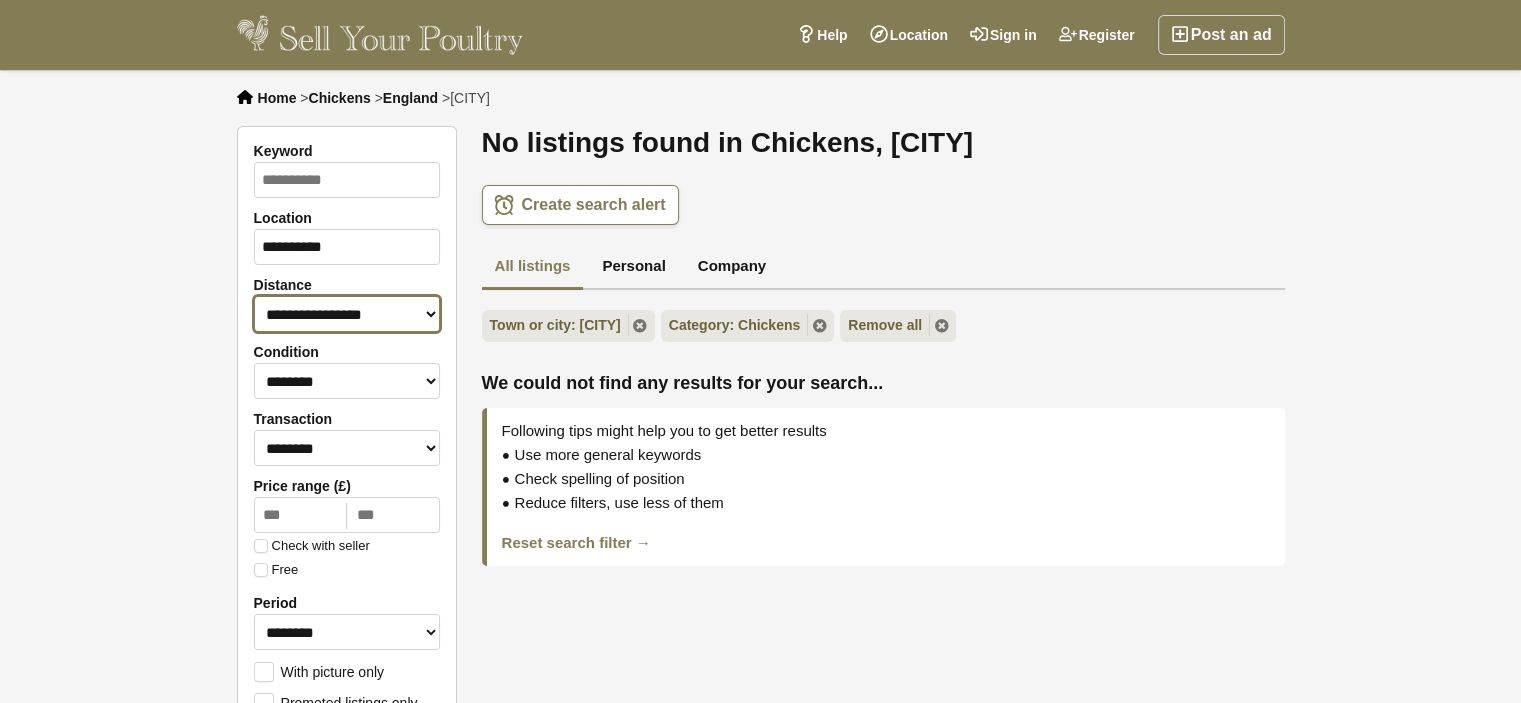 click on "**********" at bounding box center (347, 314) 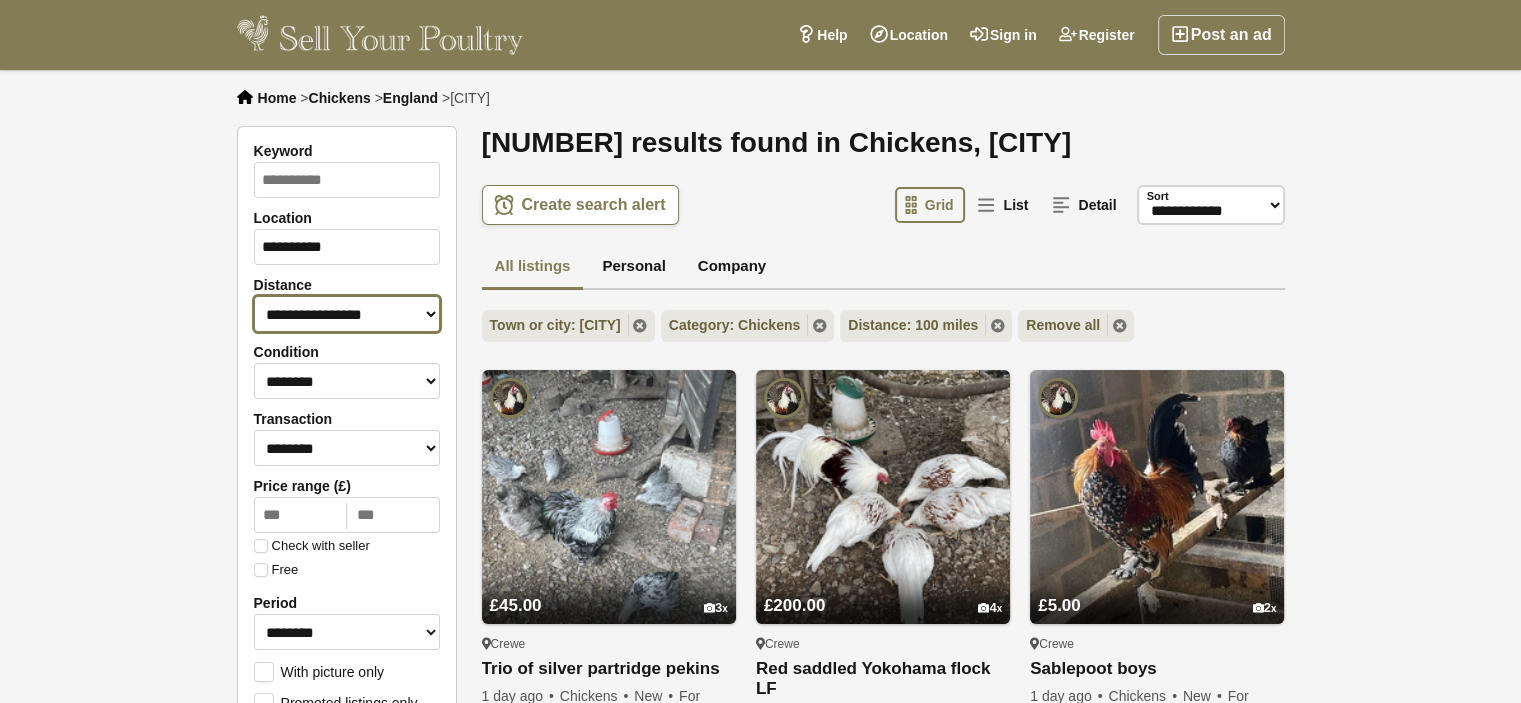 scroll, scrollTop: 100, scrollLeft: 0, axis: vertical 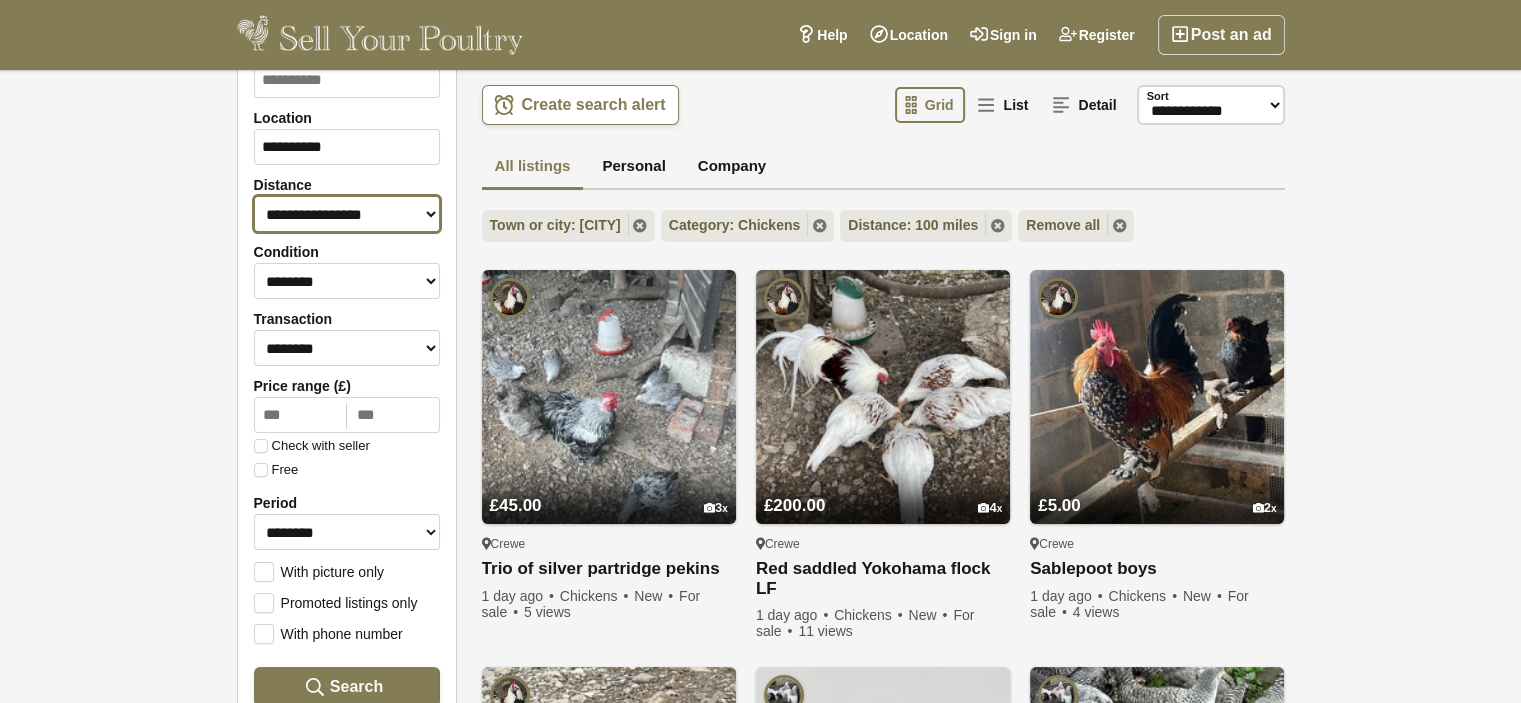 click on "**********" at bounding box center [347, 214] 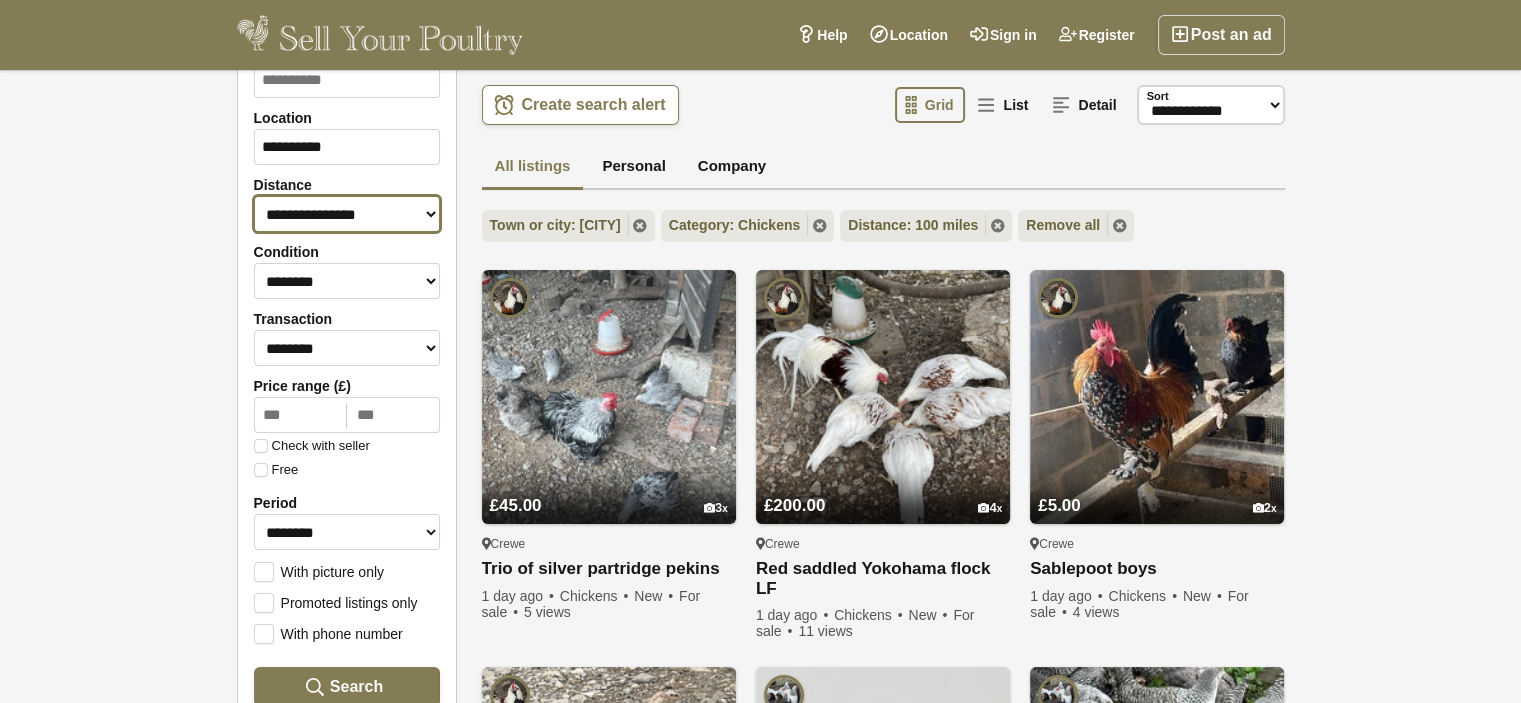 click on "**********" at bounding box center (347, 214) 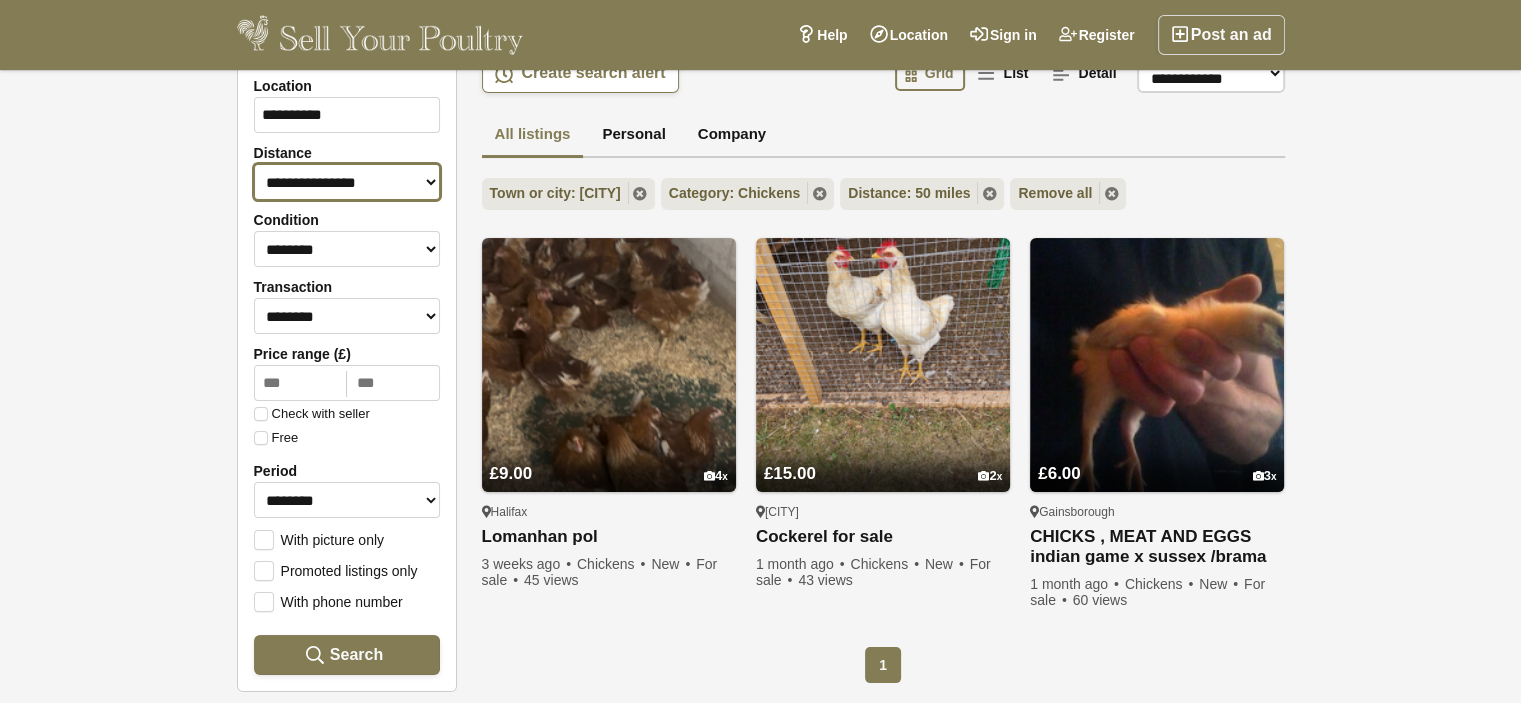 scroll, scrollTop: 100, scrollLeft: 0, axis: vertical 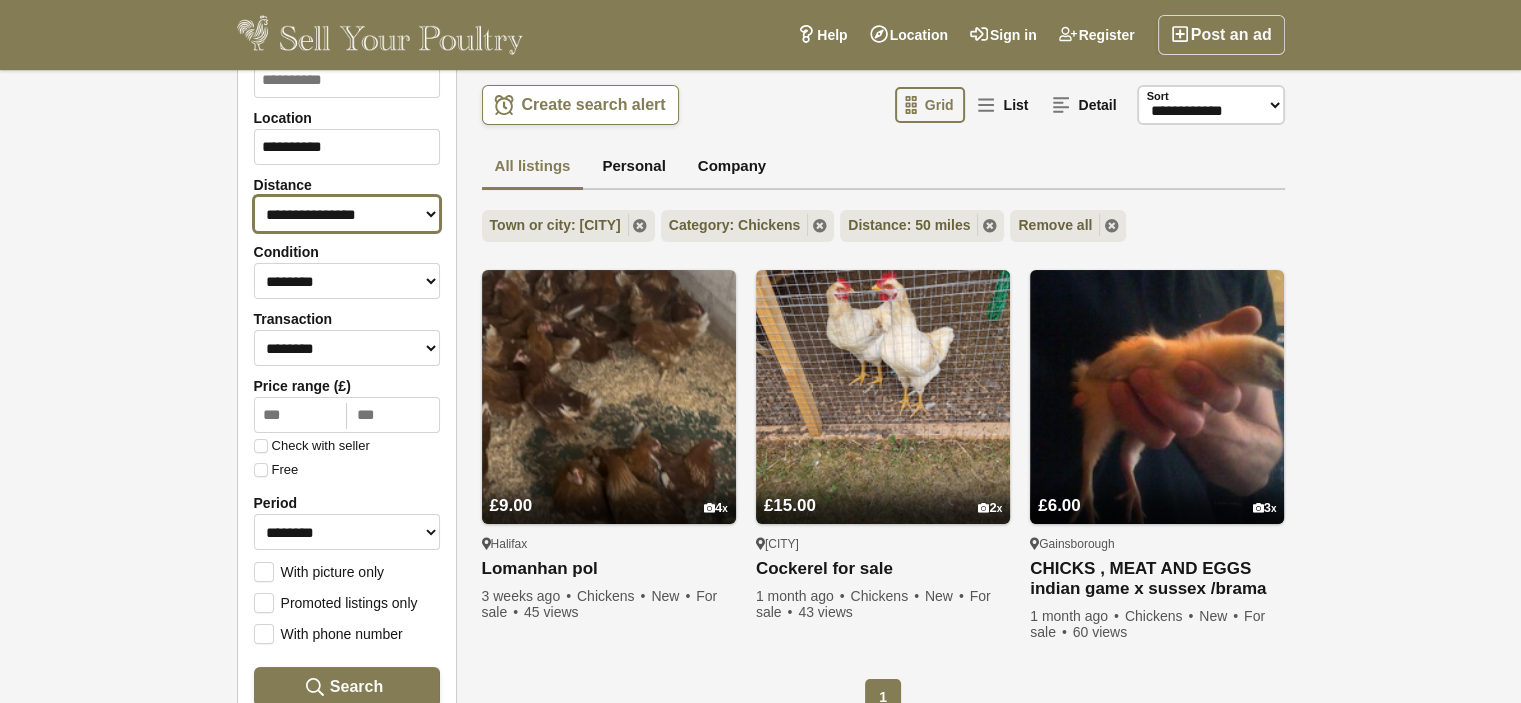 click on "**********" at bounding box center [347, 214] 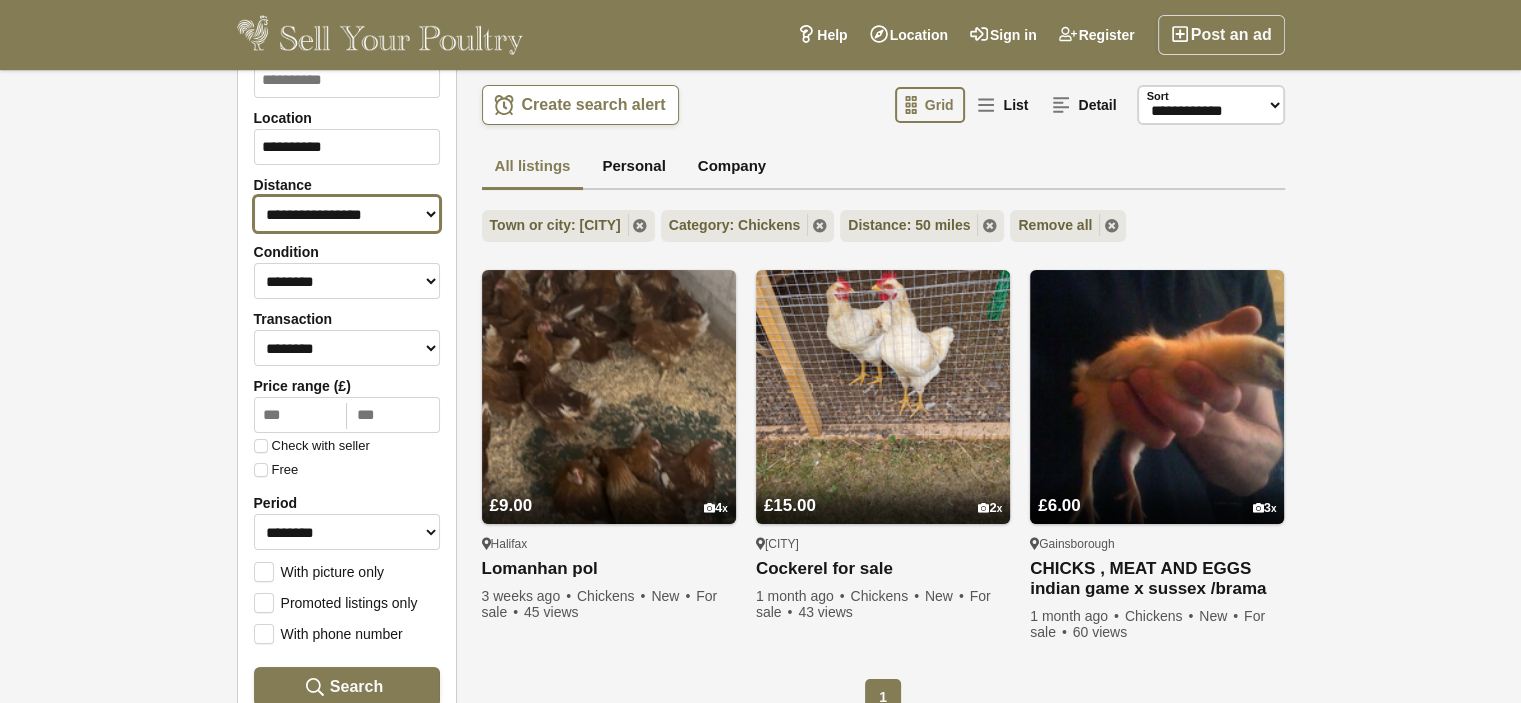click on "**********" at bounding box center (347, 214) 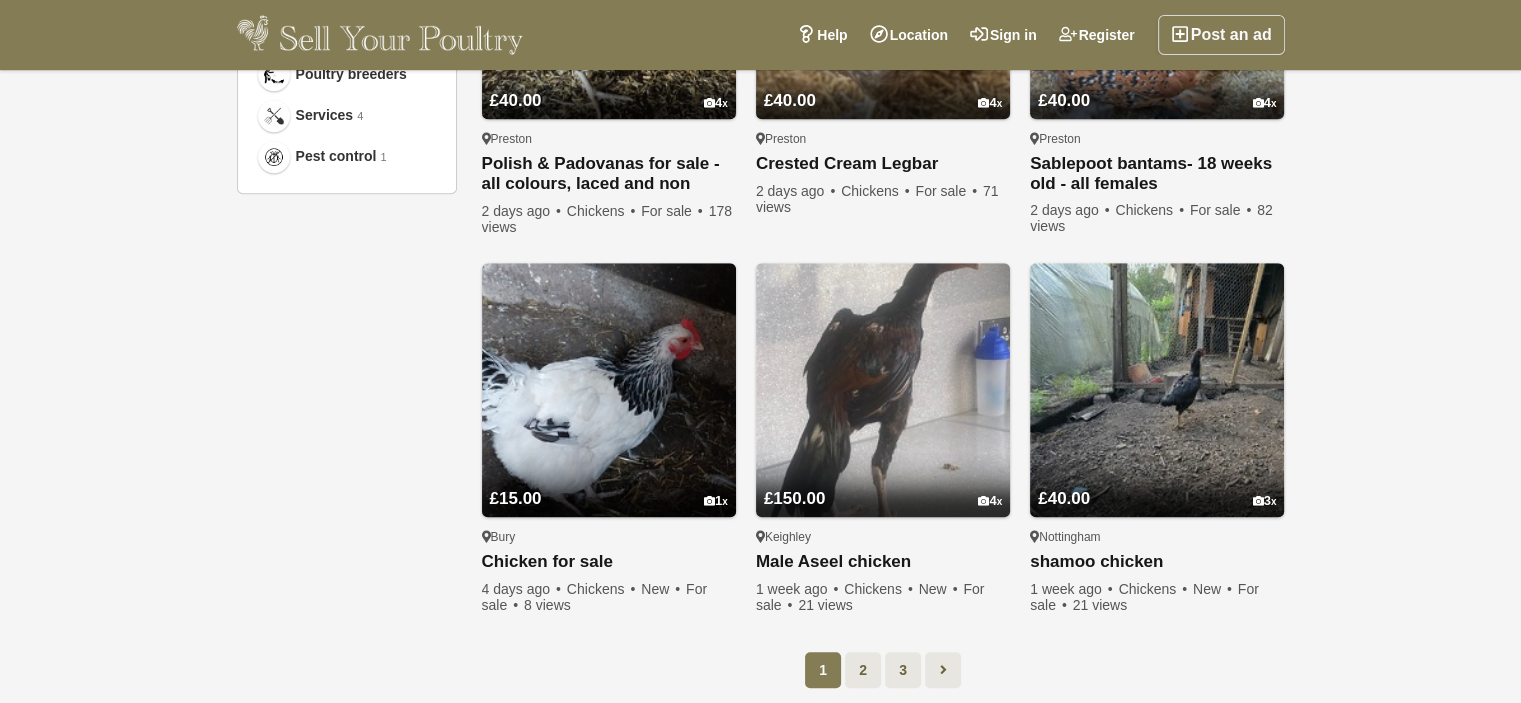 scroll, scrollTop: 1400, scrollLeft: 0, axis: vertical 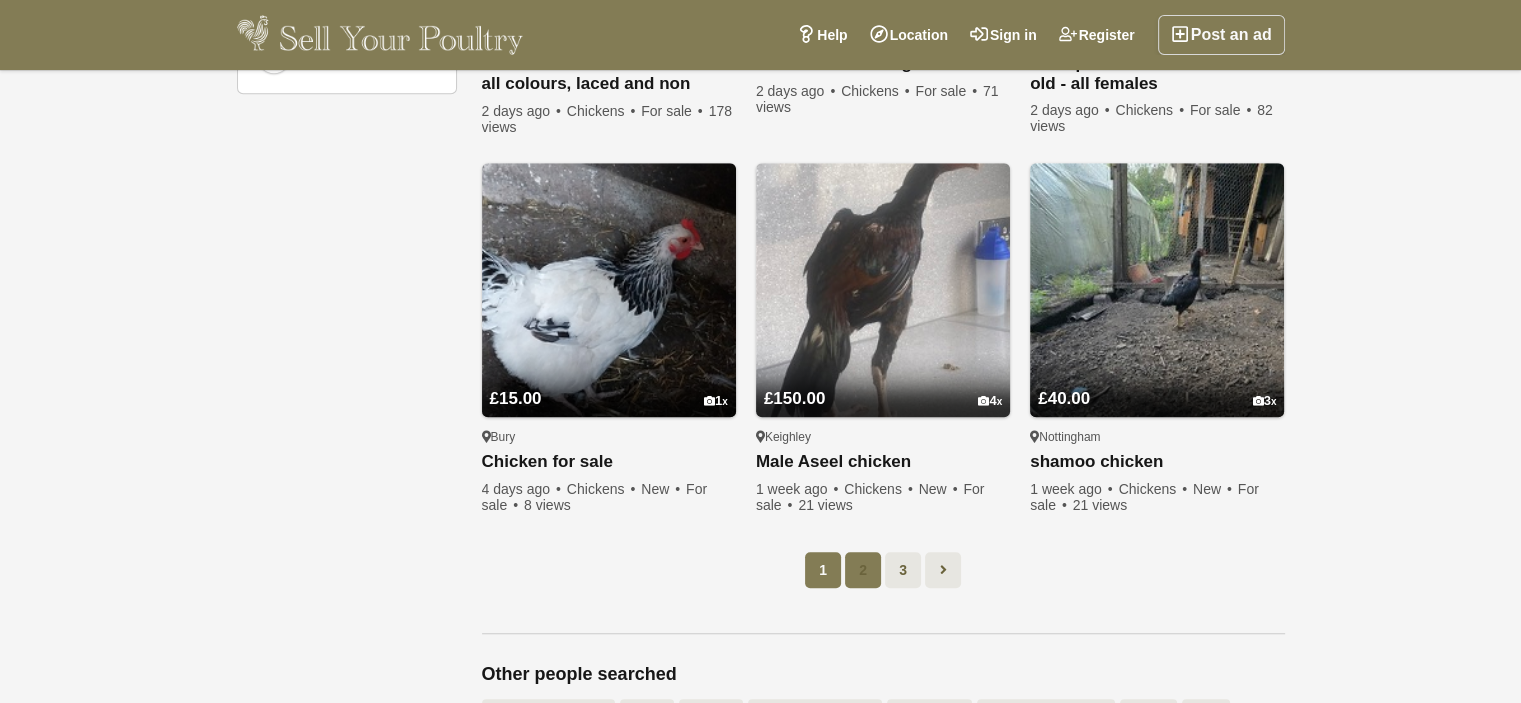 click on "2" at bounding box center [863, 570] 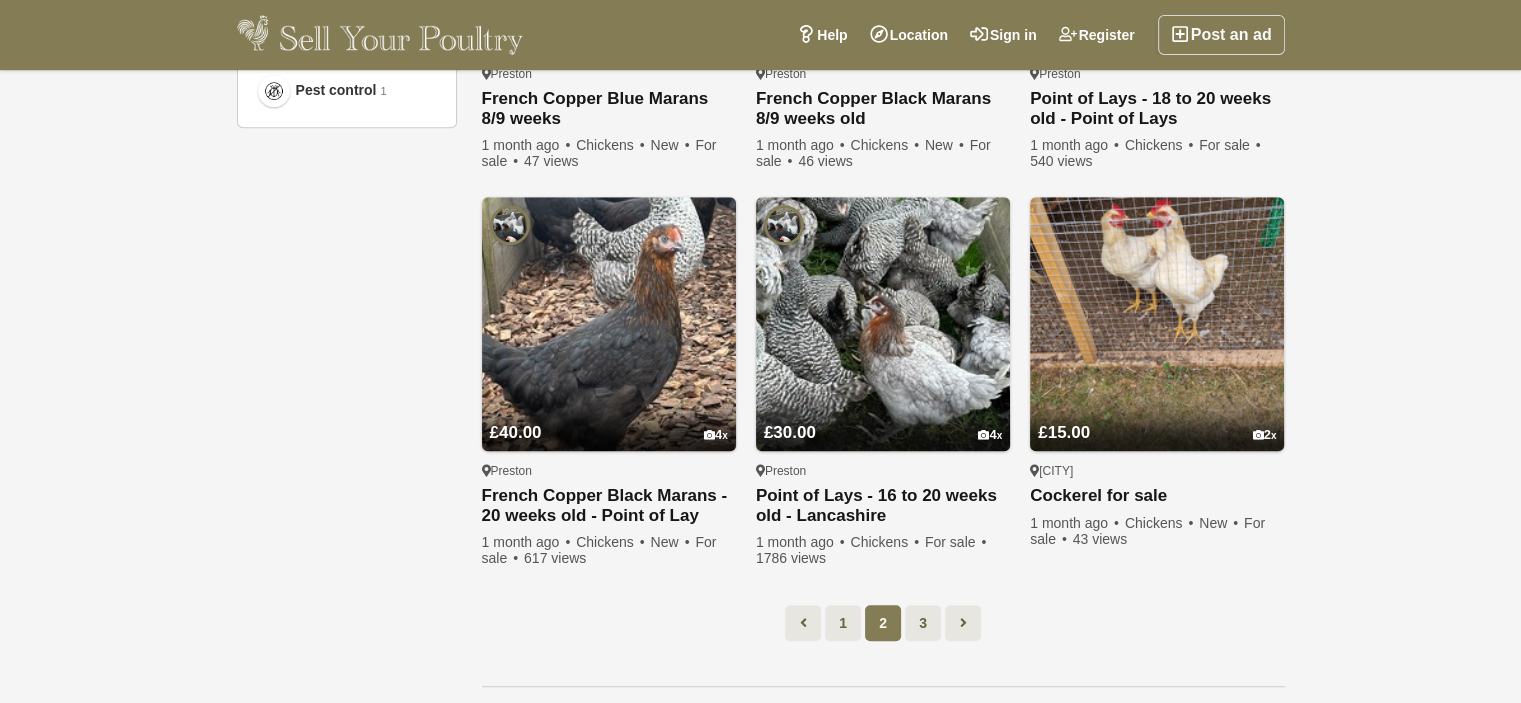 scroll, scrollTop: 1402, scrollLeft: 0, axis: vertical 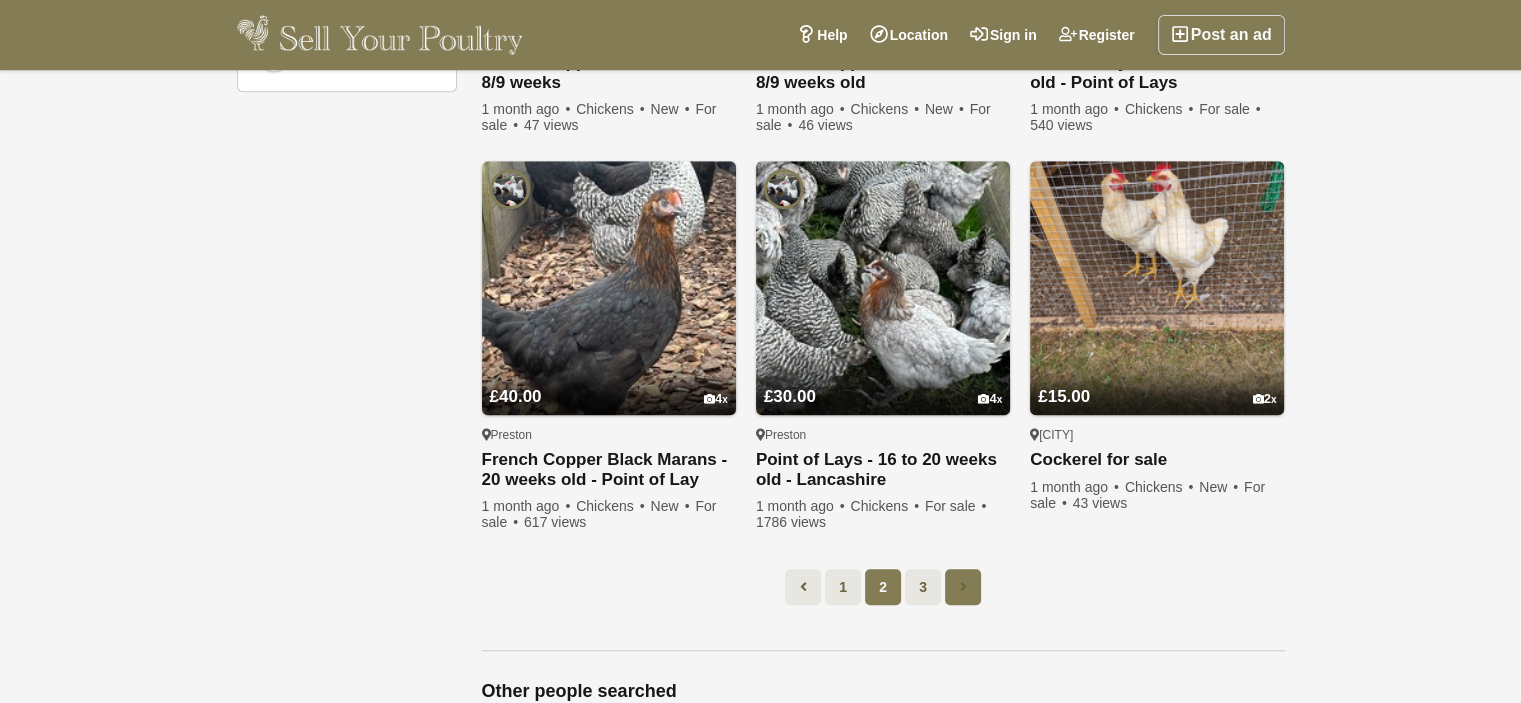 click at bounding box center [963, 587] 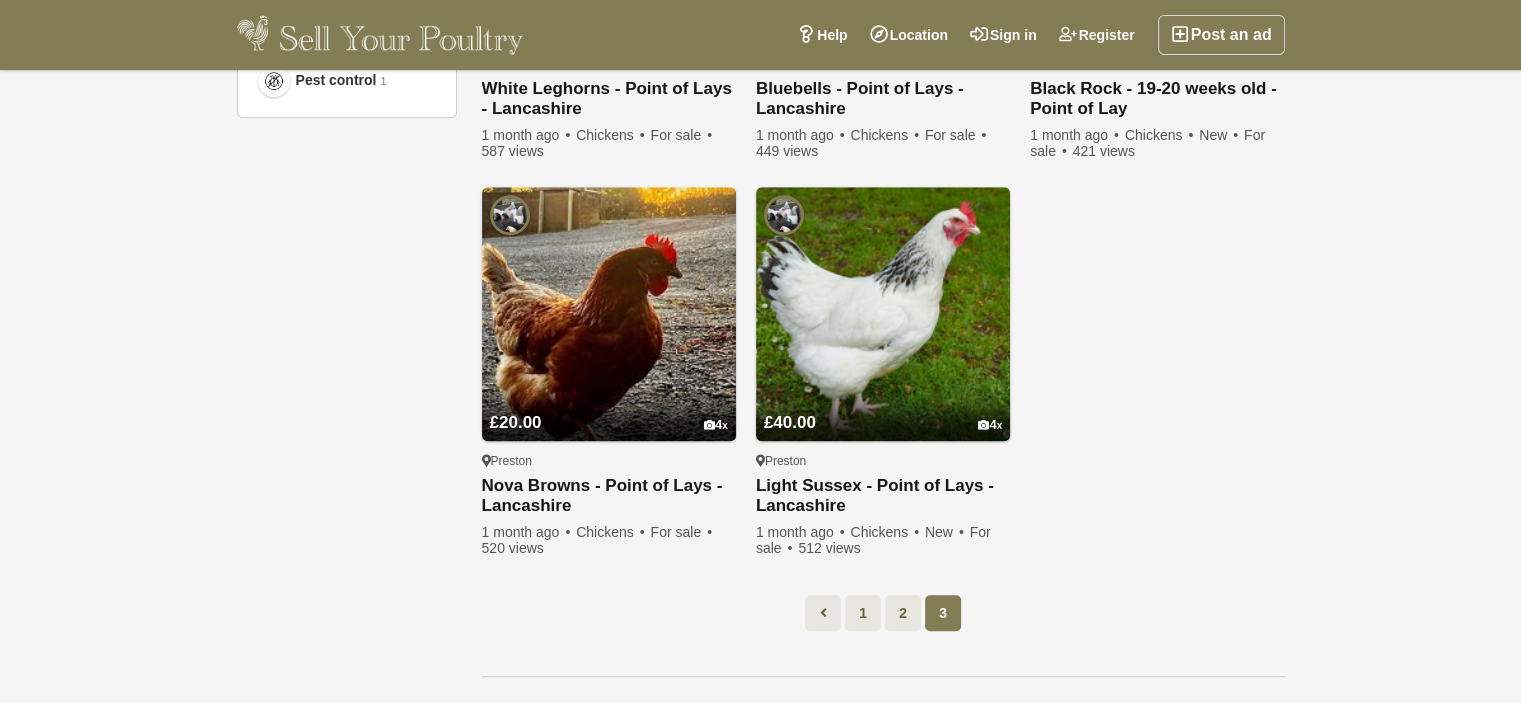 scroll, scrollTop: 1402, scrollLeft: 0, axis: vertical 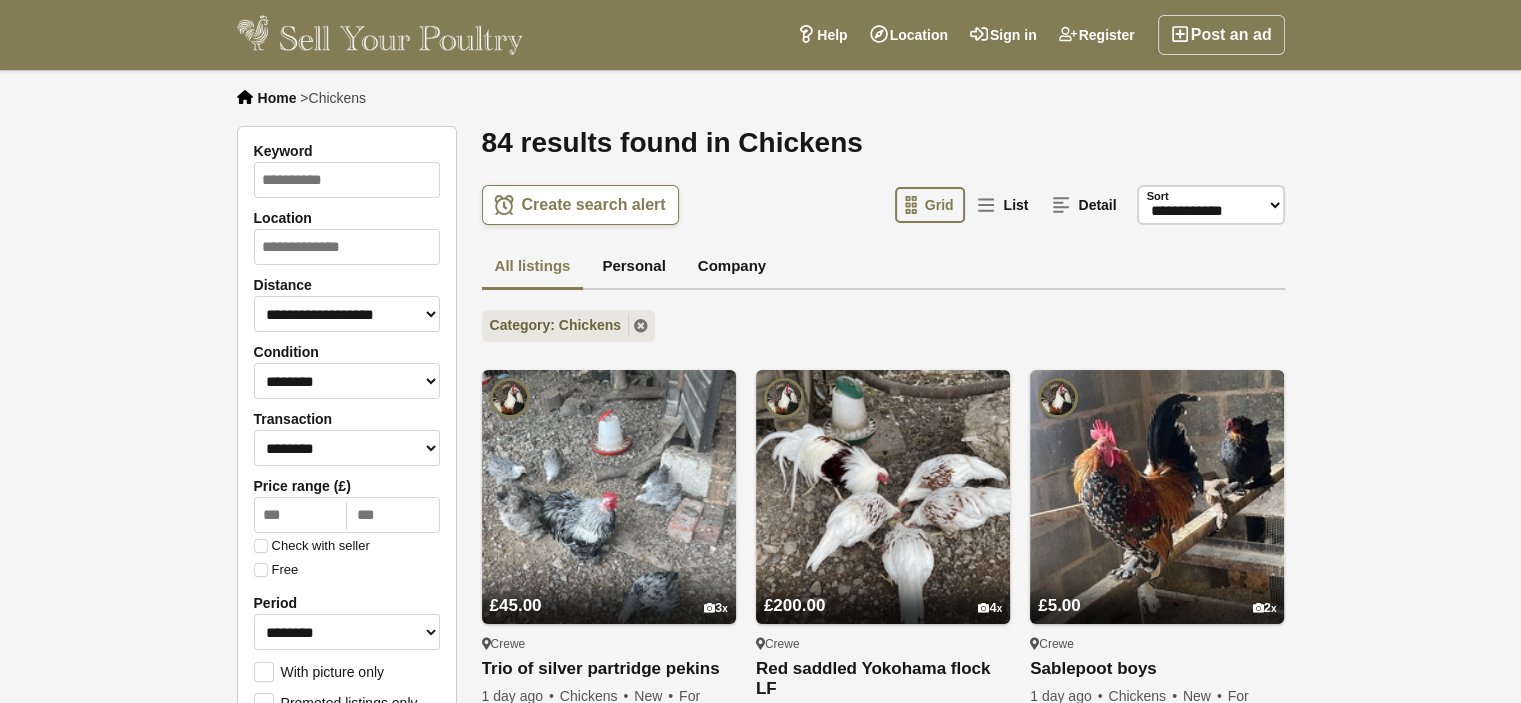 click on "Home" at bounding box center (277, 98) 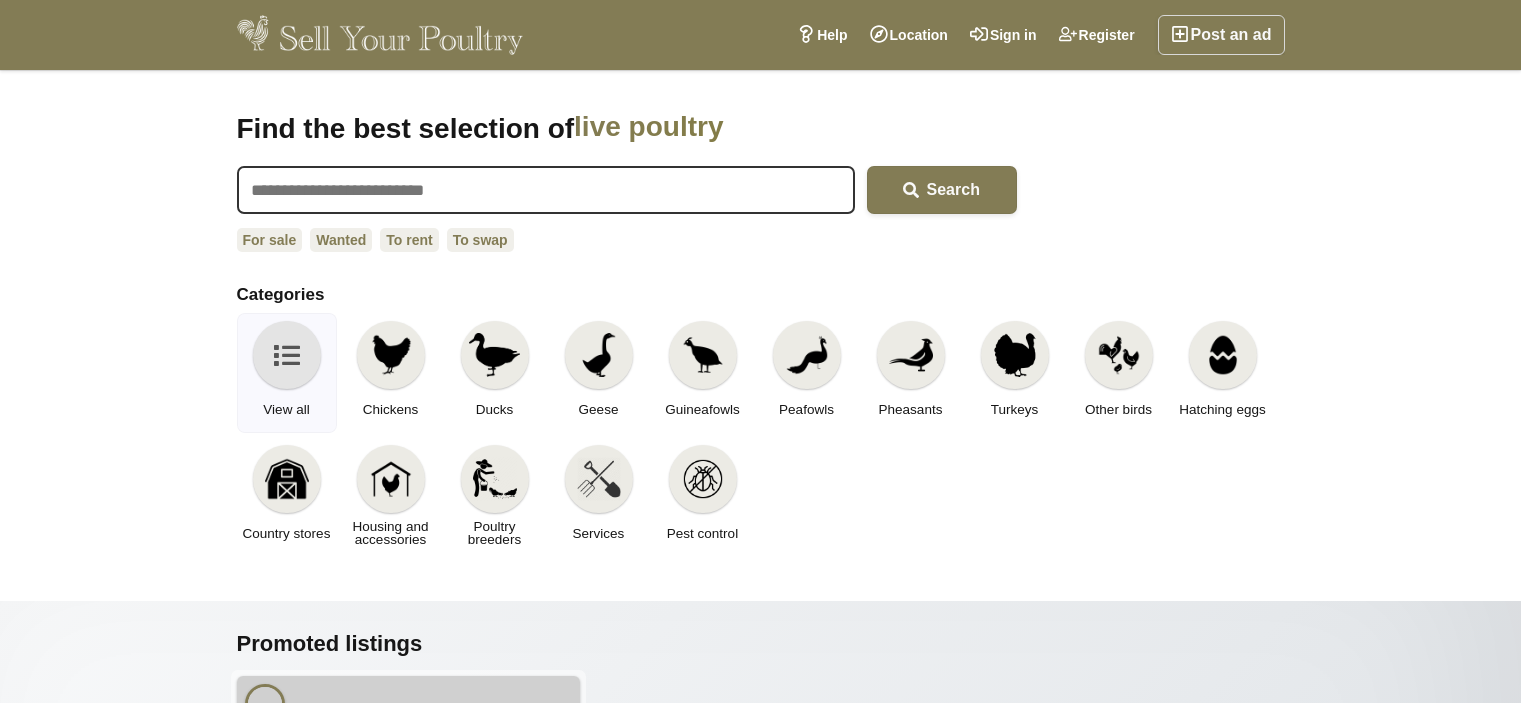 scroll, scrollTop: 0, scrollLeft: 0, axis: both 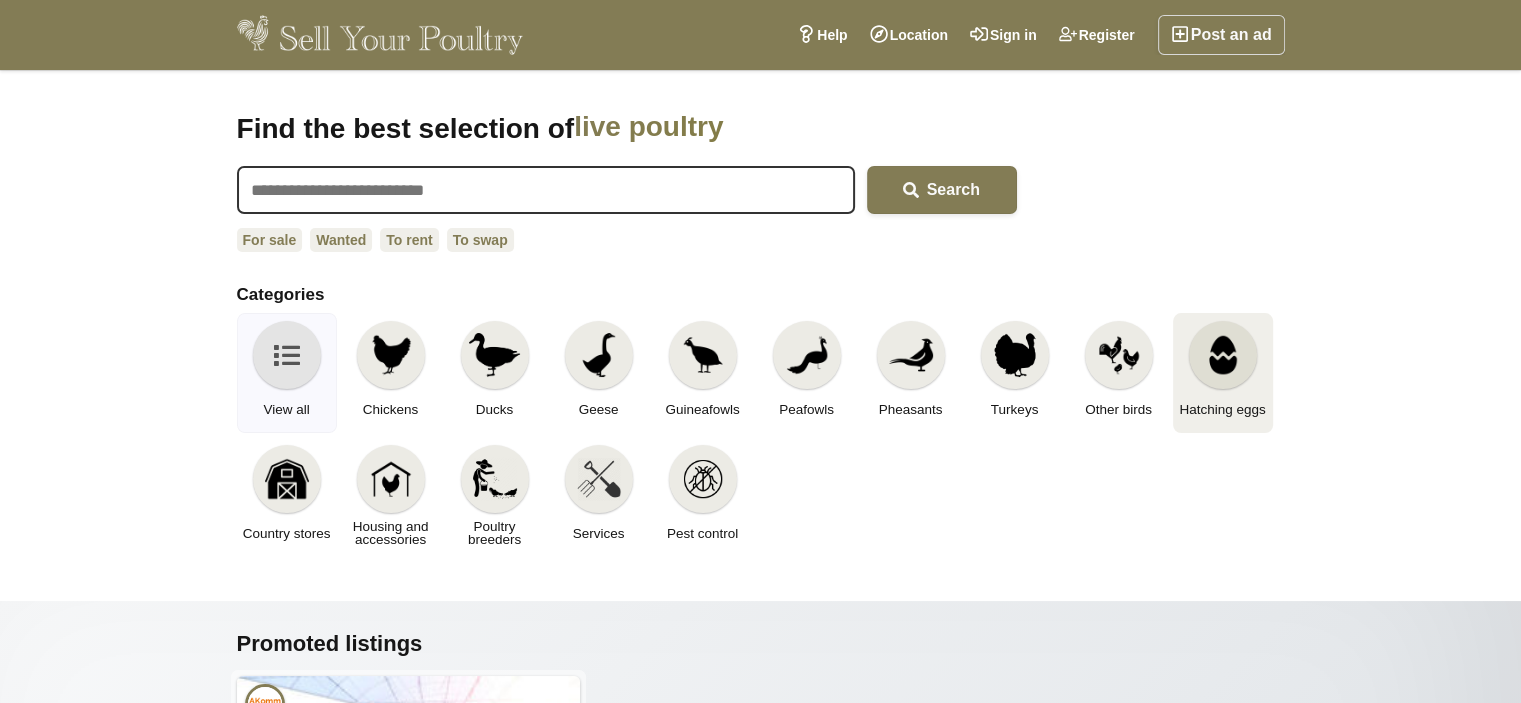 click at bounding box center [1223, 355] 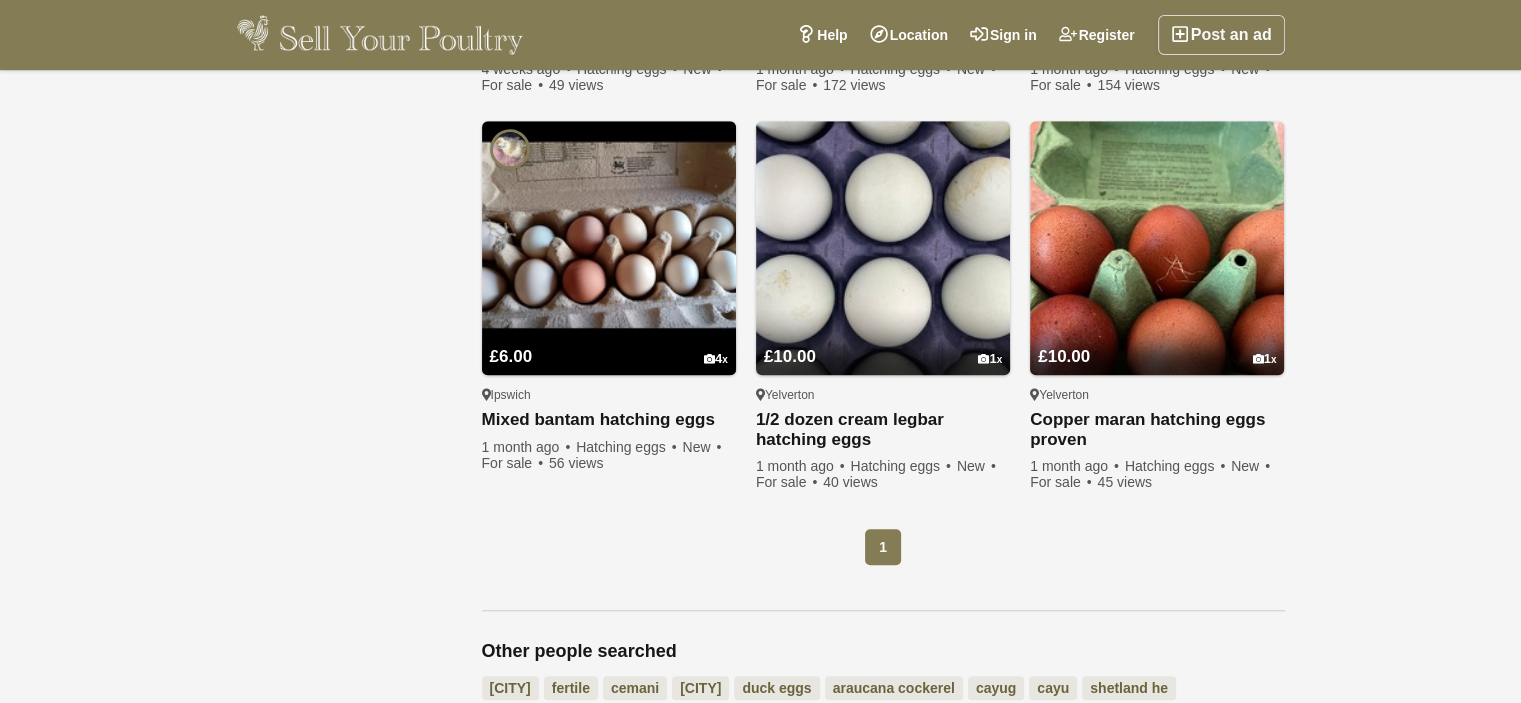 scroll, scrollTop: 1500, scrollLeft: 0, axis: vertical 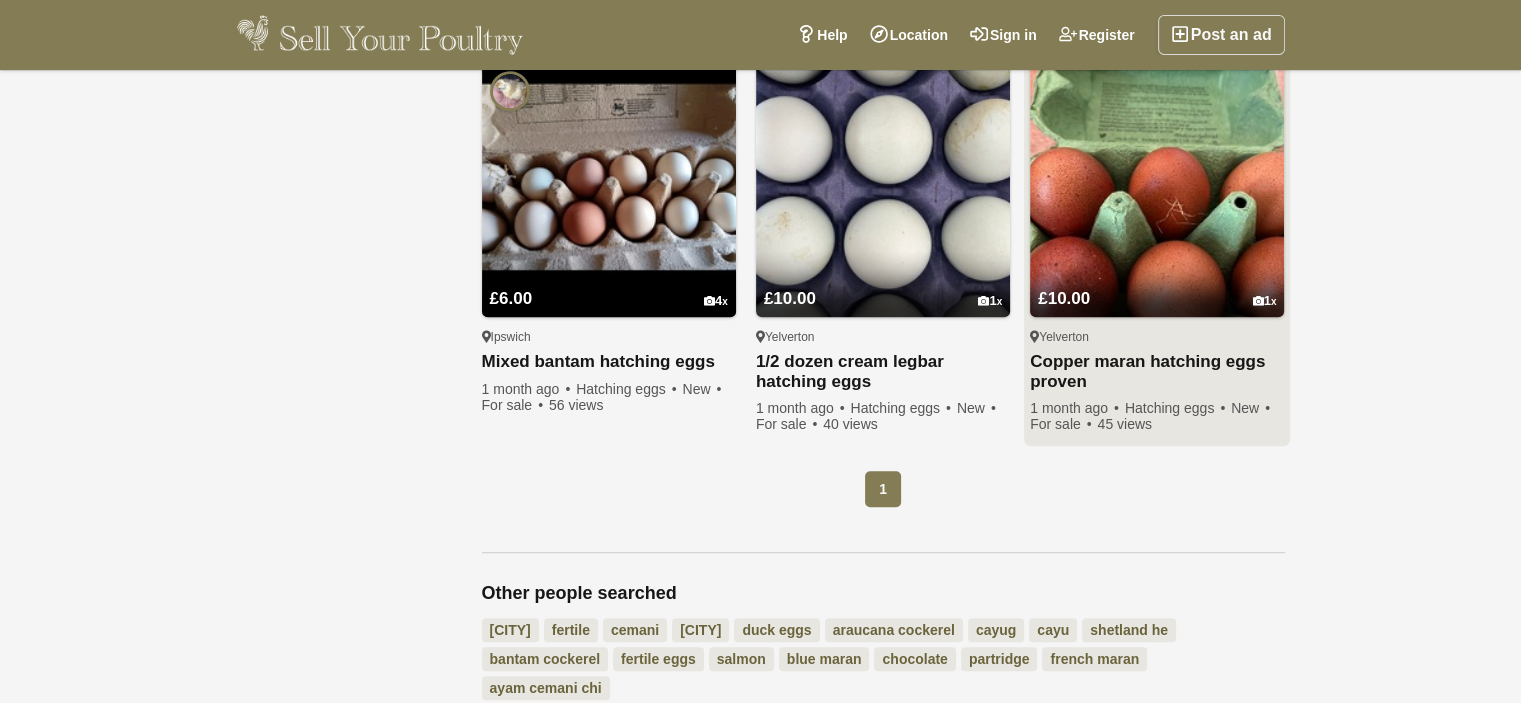 click on "Copper maran hatching eggs proven" at bounding box center [1157, 372] 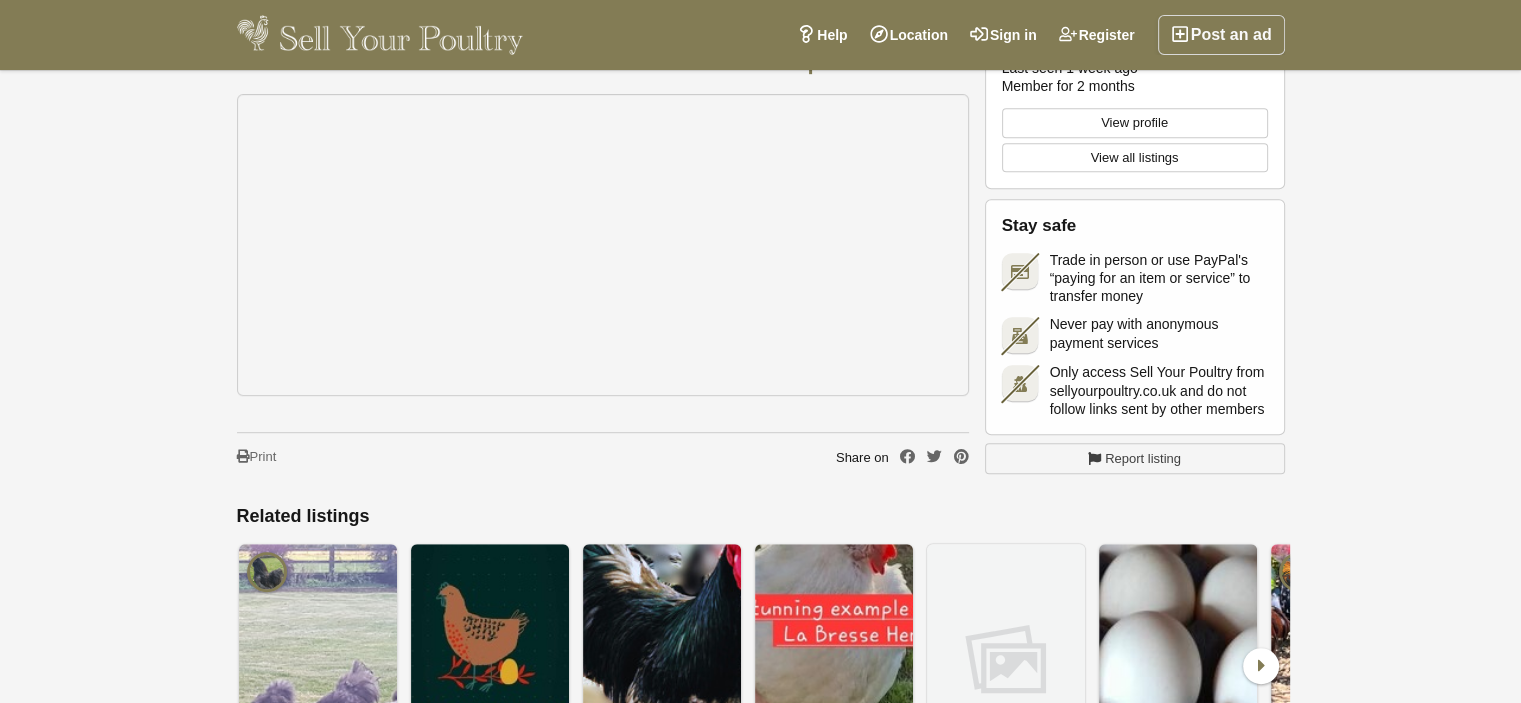 scroll, scrollTop: 1400, scrollLeft: 0, axis: vertical 